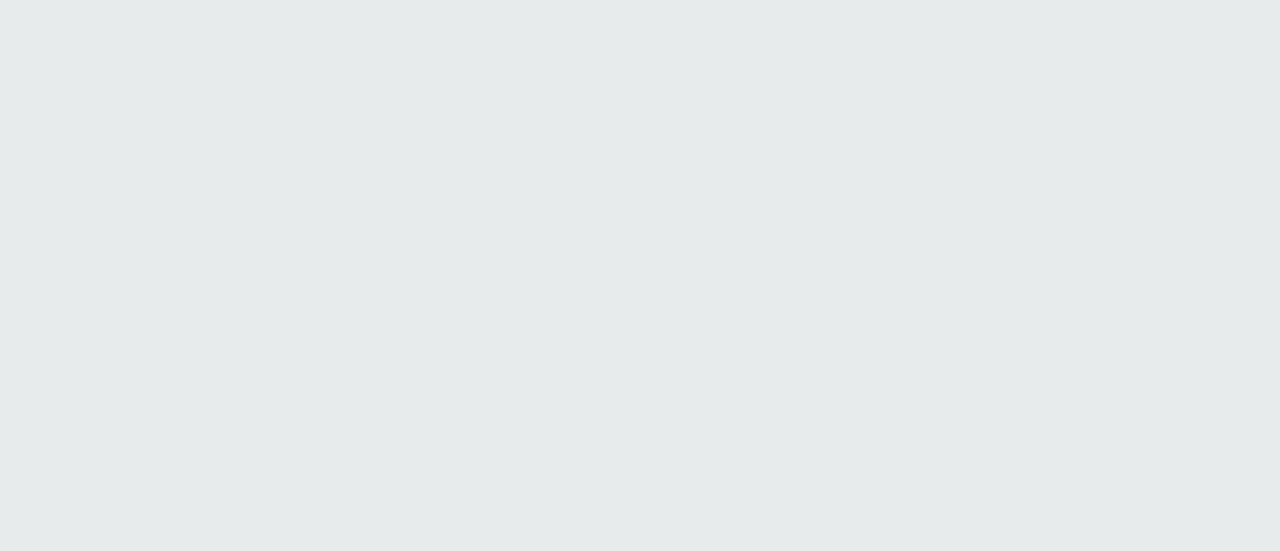 scroll, scrollTop: 0, scrollLeft: 0, axis: both 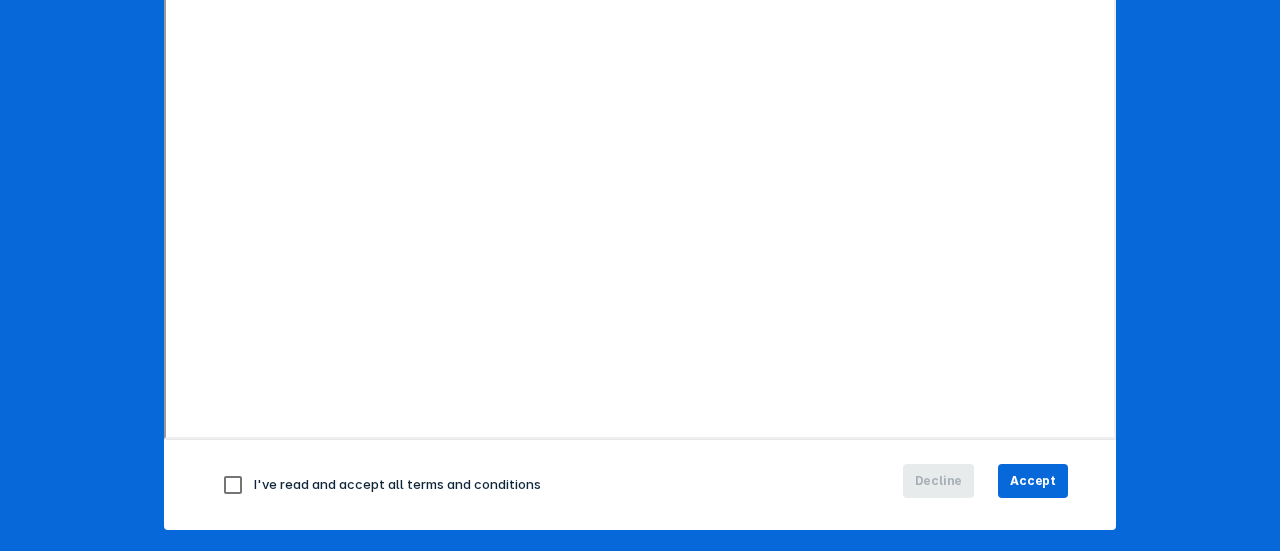 click on "I've read and accept all terms and conditions" at bounding box center [397, 484] 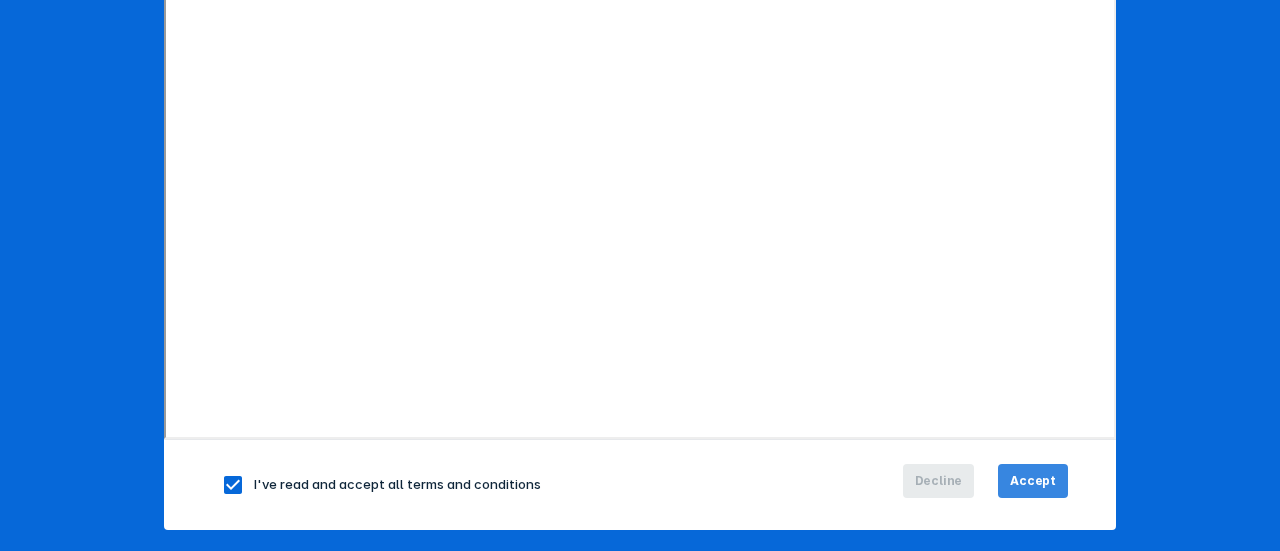 click on "Accept" at bounding box center (1033, 481) 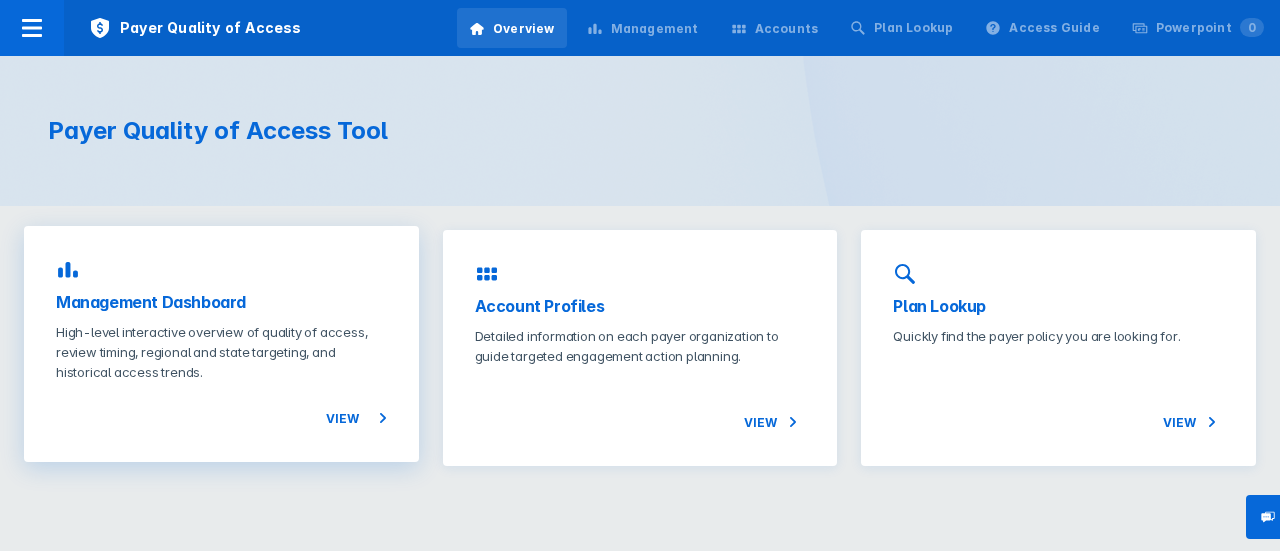 click on "View" at bounding box center [221, 406] 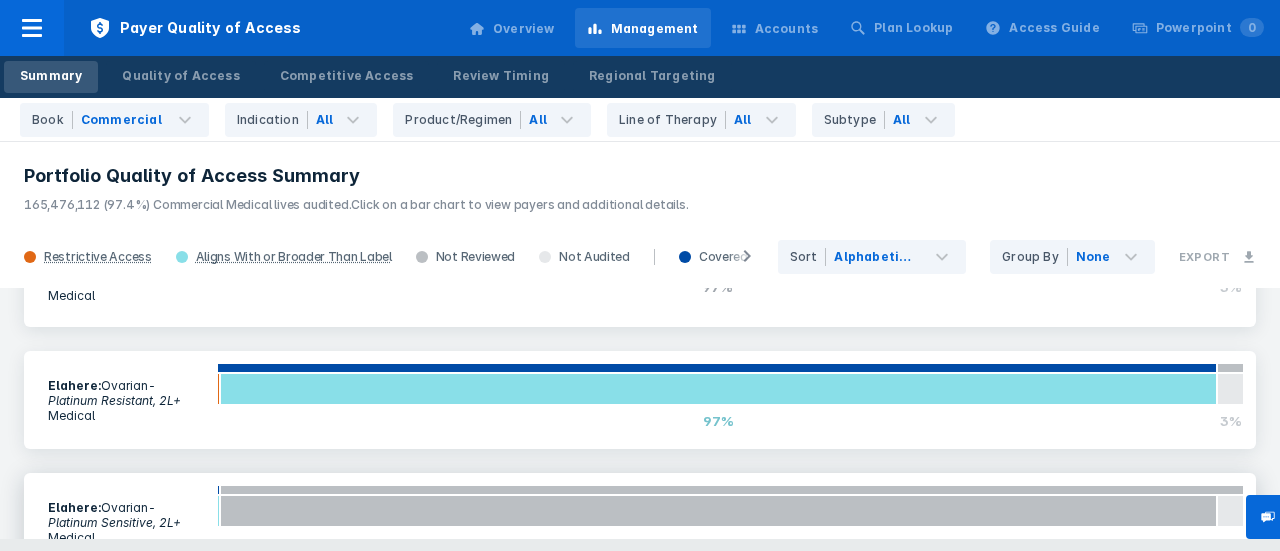 scroll, scrollTop: 600, scrollLeft: 0, axis: vertical 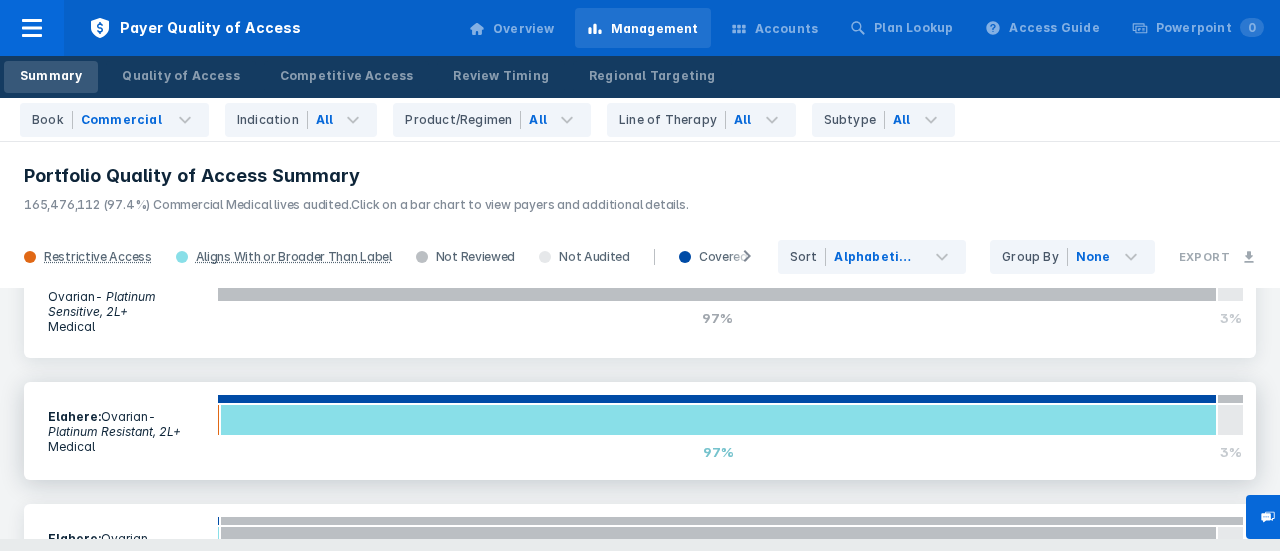 click on "Elahere :  Ovarian  - Platinum Resistant, 2L+ Medical" at bounding box center [126, 431] 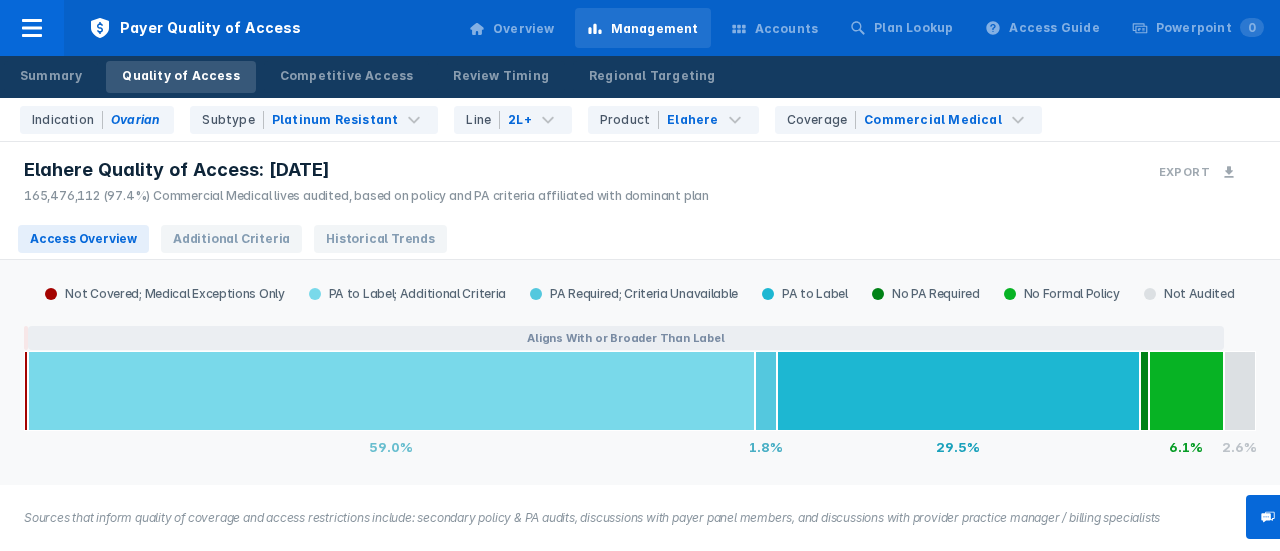 scroll, scrollTop: 0, scrollLeft: 0, axis: both 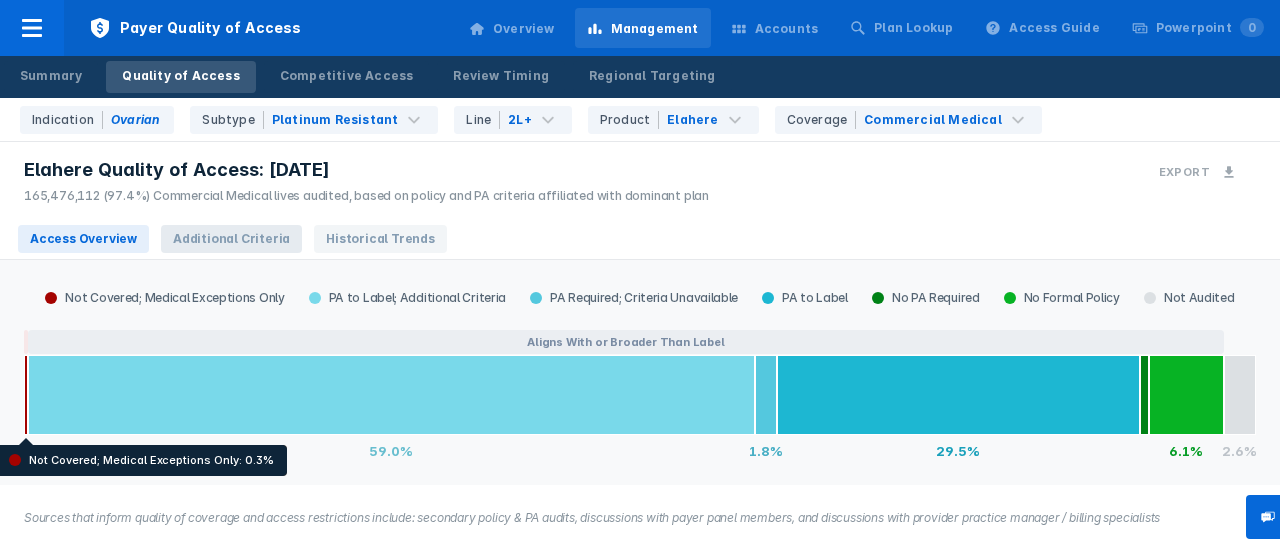 click on "Additional Criteria" at bounding box center (231, 239) 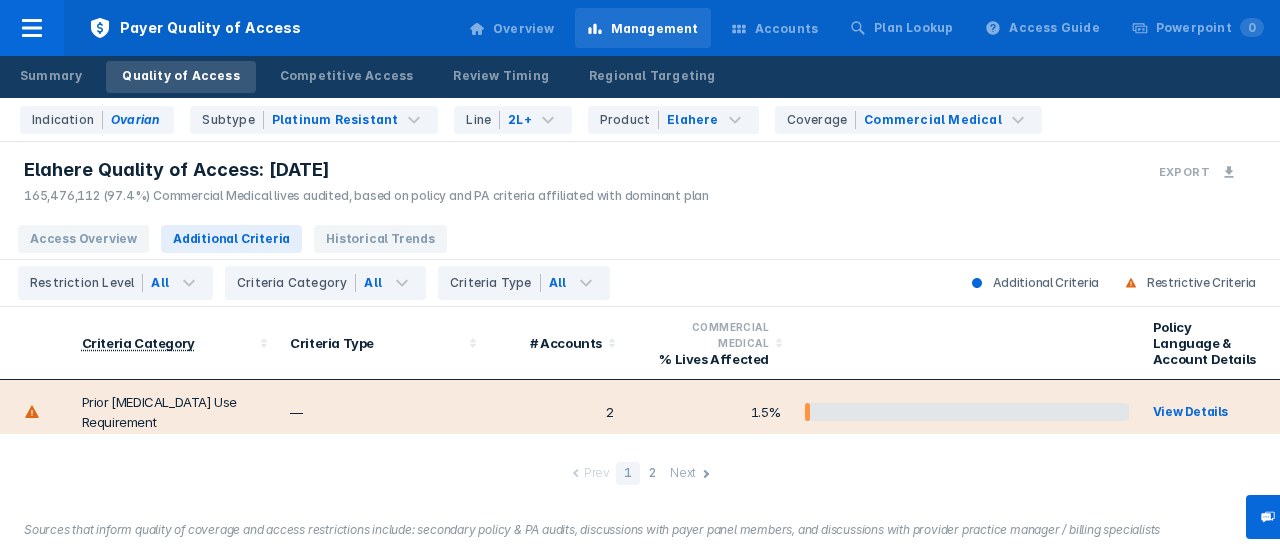 click on "Prior Bevacizumab Use Requirement" at bounding box center [174, 412] 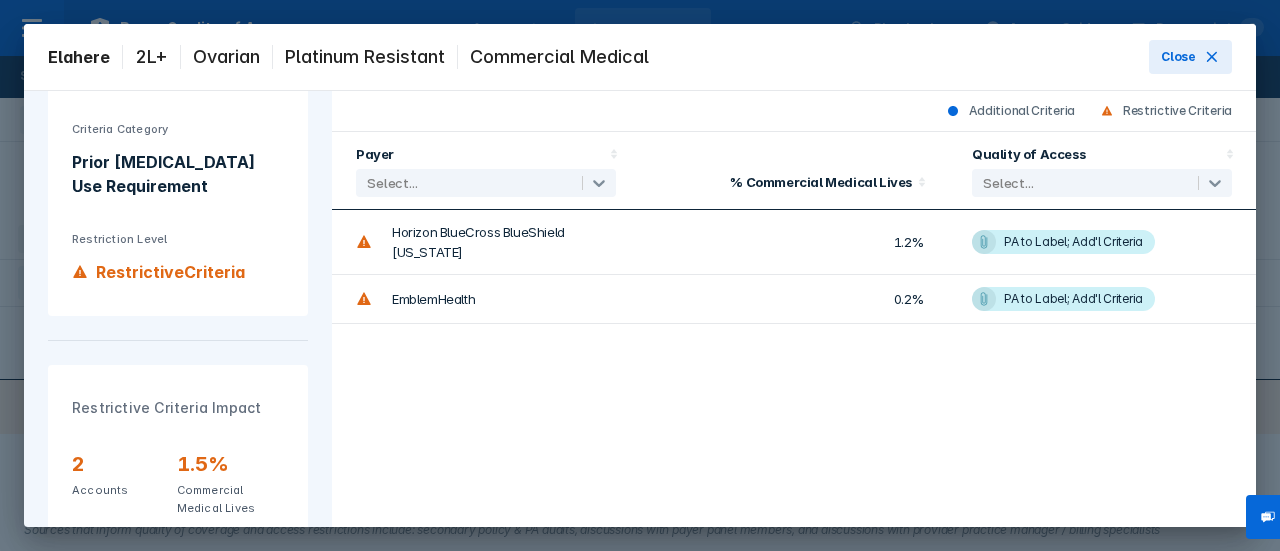 scroll, scrollTop: 0, scrollLeft: 0, axis: both 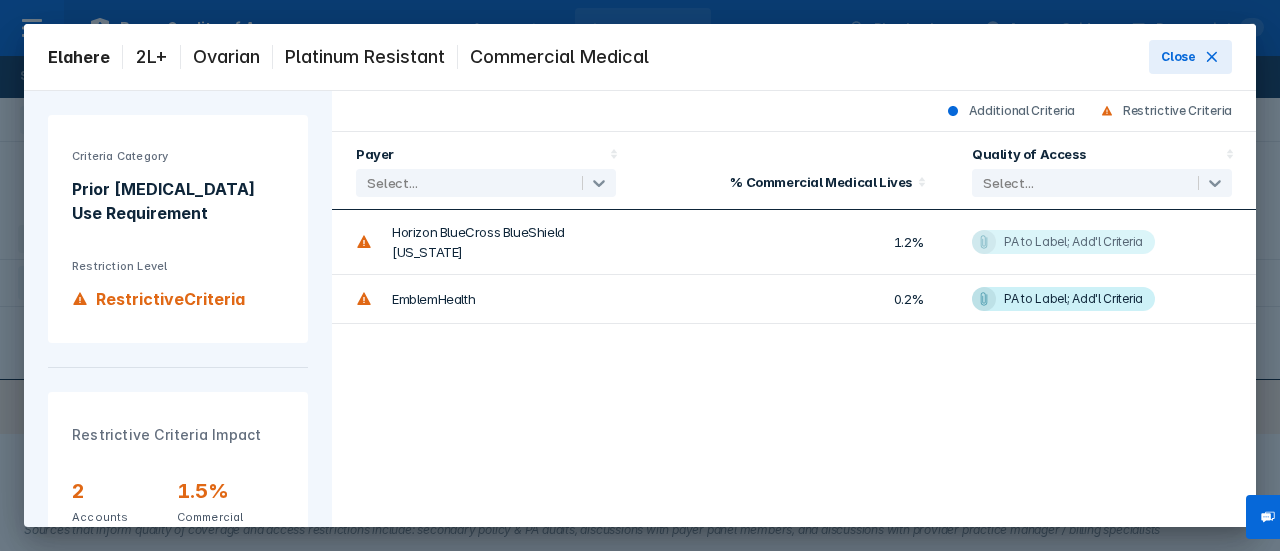 click on "PA to Label; Add'l Criteria" at bounding box center [1073, 242] 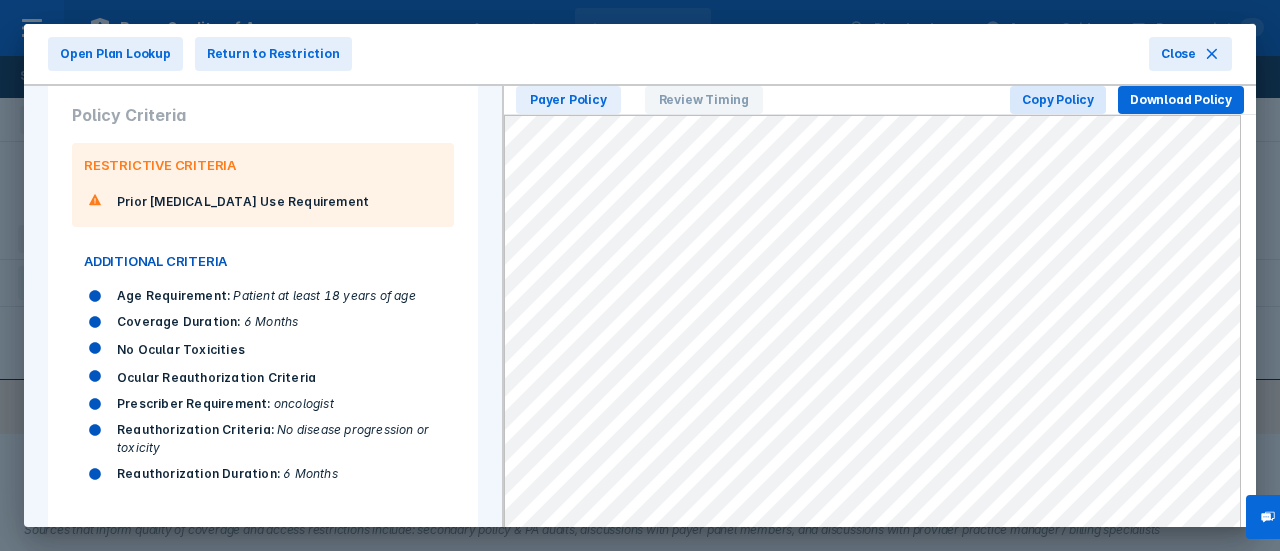 scroll, scrollTop: 685, scrollLeft: 0, axis: vertical 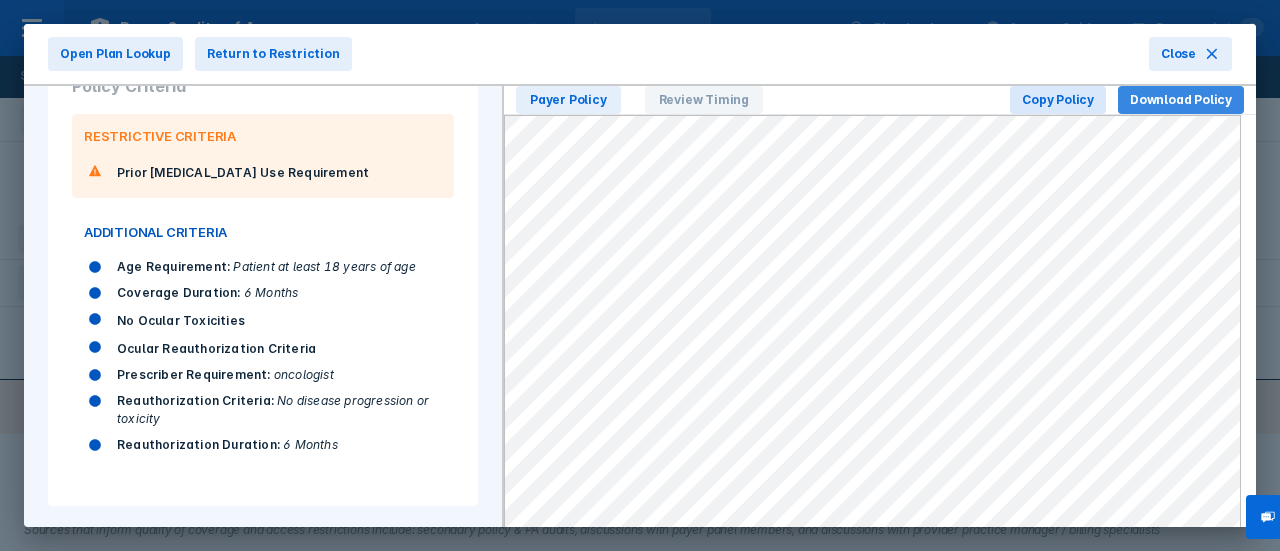 click on "Download Policy" at bounding box center (1181, 100) 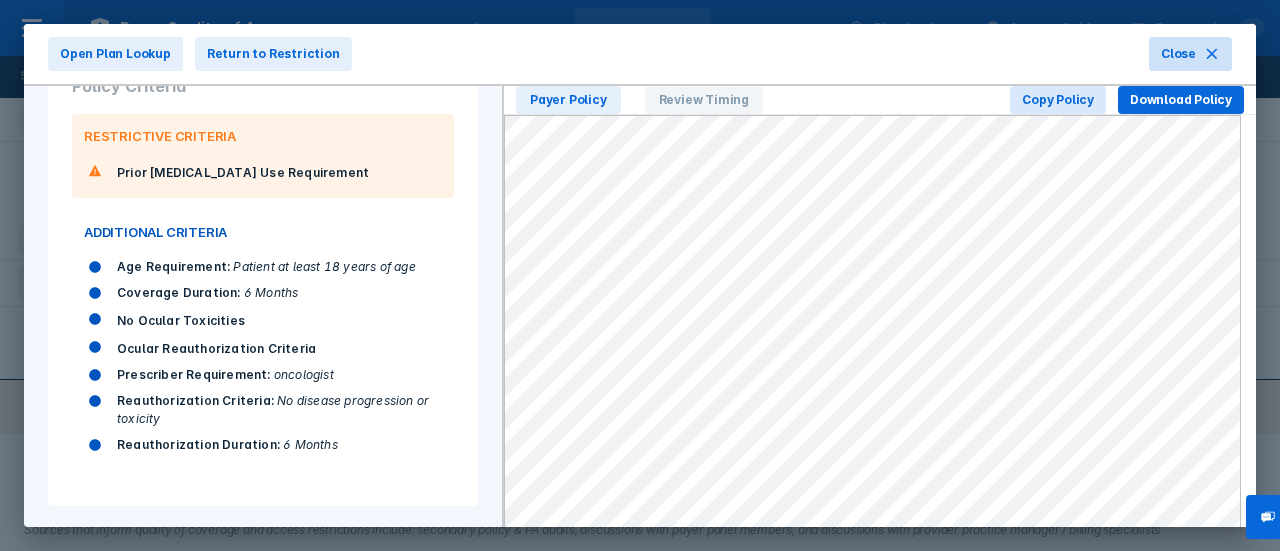 click on "Close" at bounding box center (1178, 54) 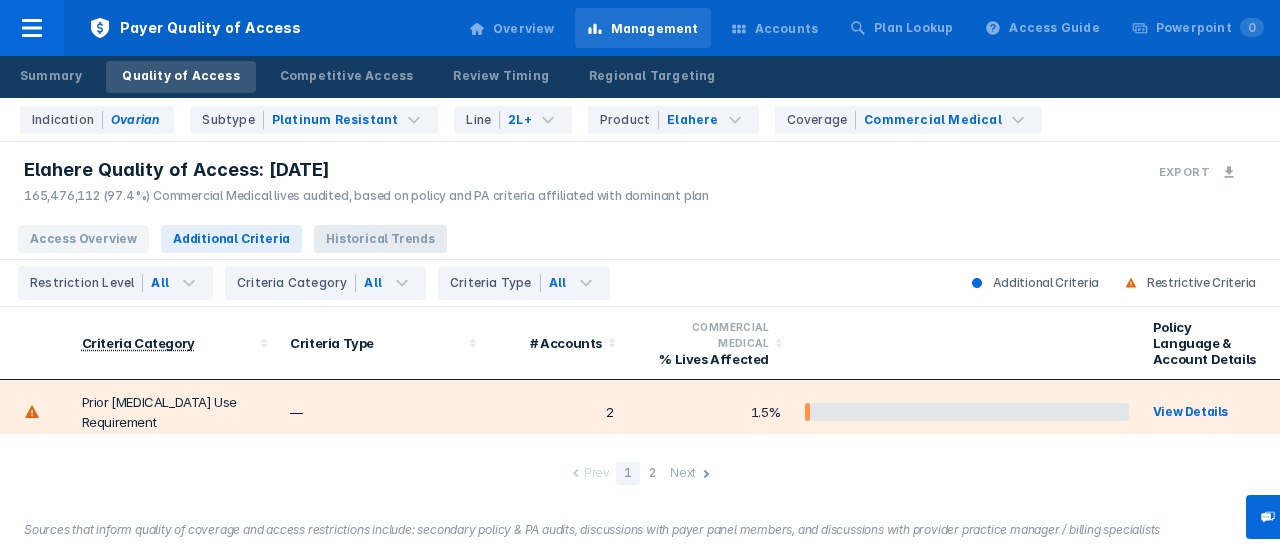 click on "Historical Trends" at bounding box center (380, 239) 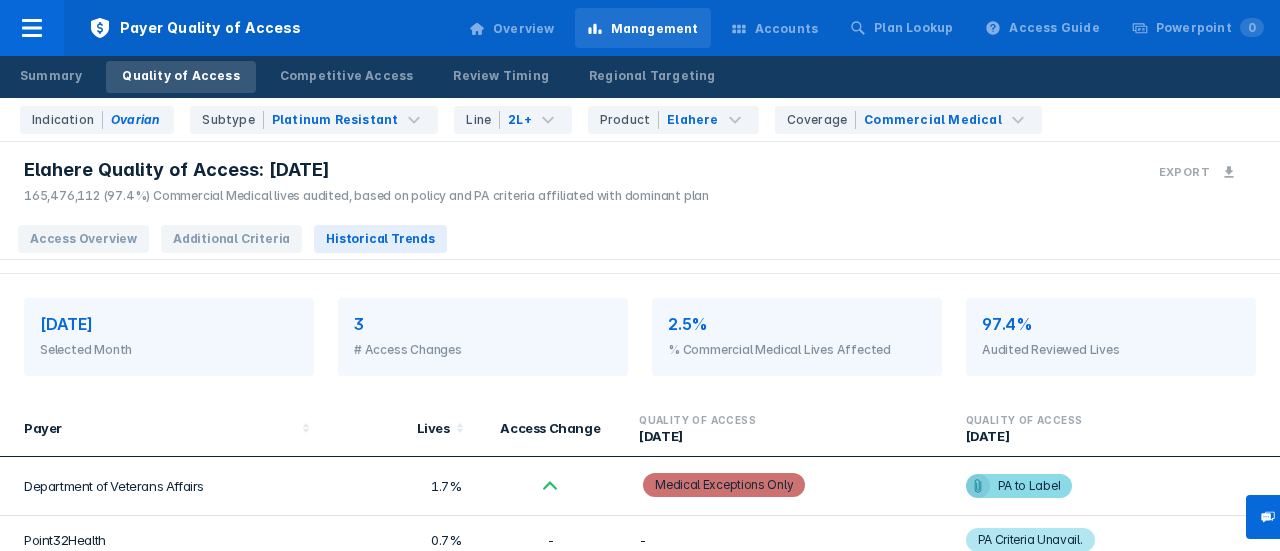 scroll, scrollTop: 482, scrollLeft: 0, axis: vertical 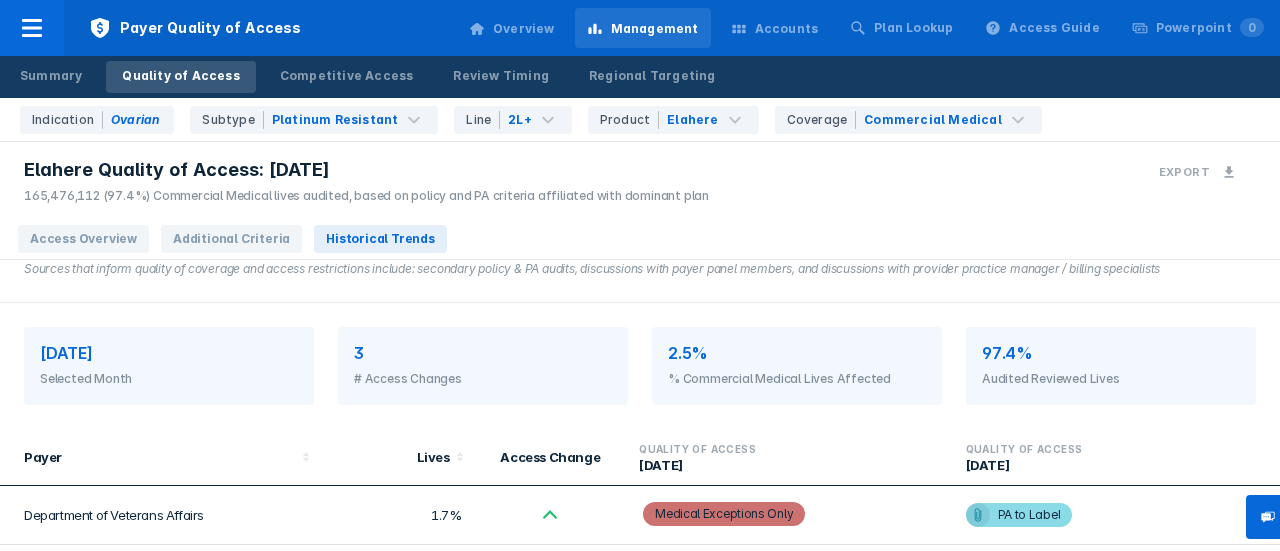 click on "Selected Month" at bounding box center [169, 376] 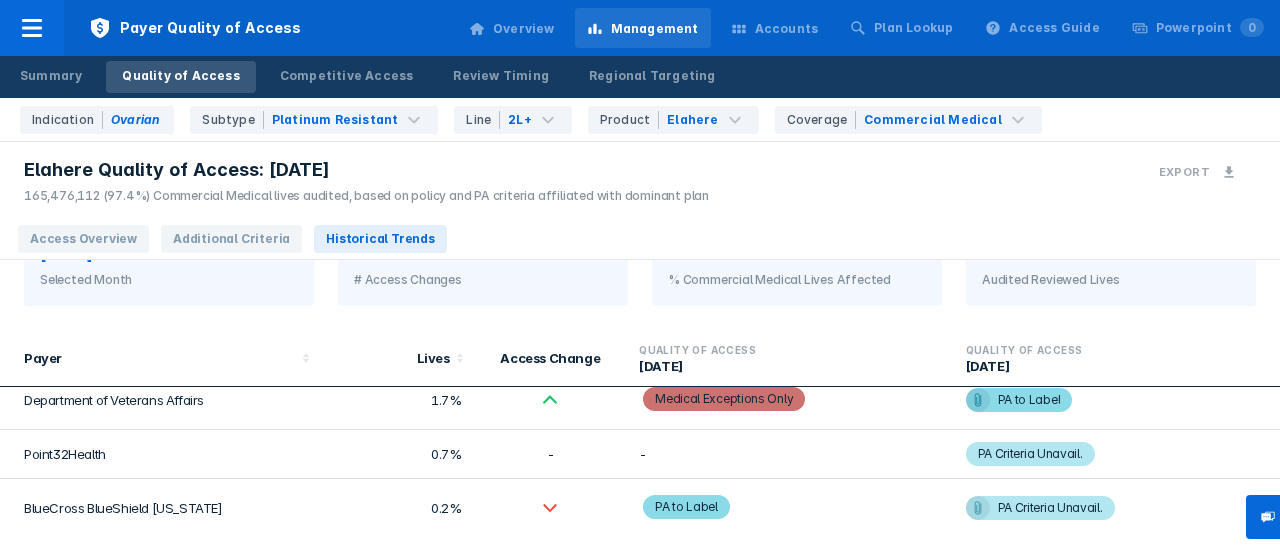 scroll, scrollTop: 0, scrollLeft: 0, axis: both 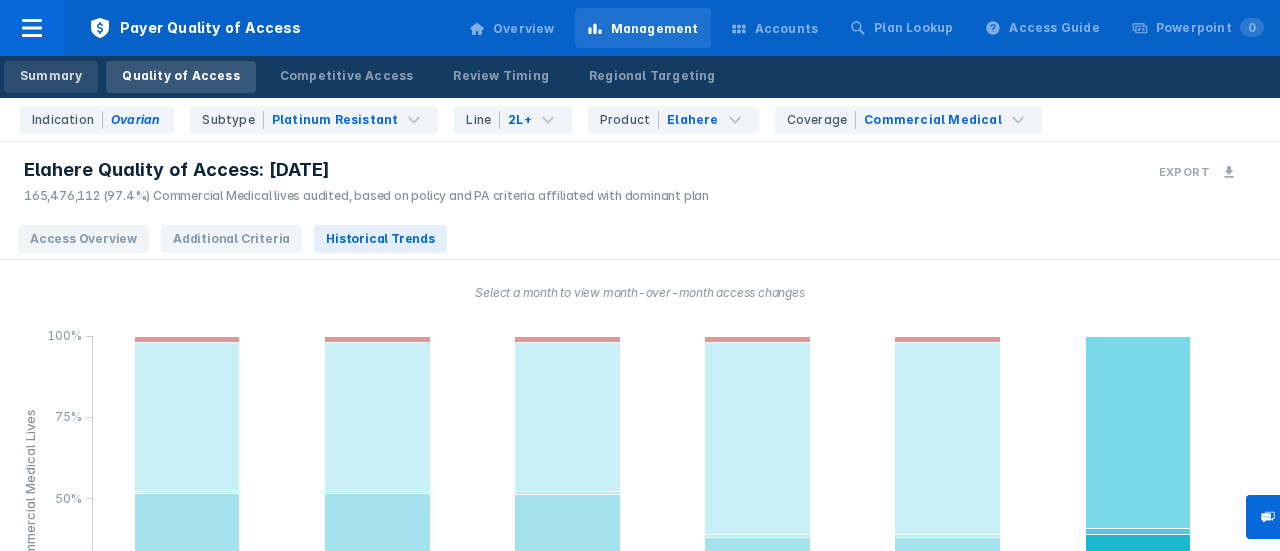 click on "Summary" at bounding box center [51, 76] 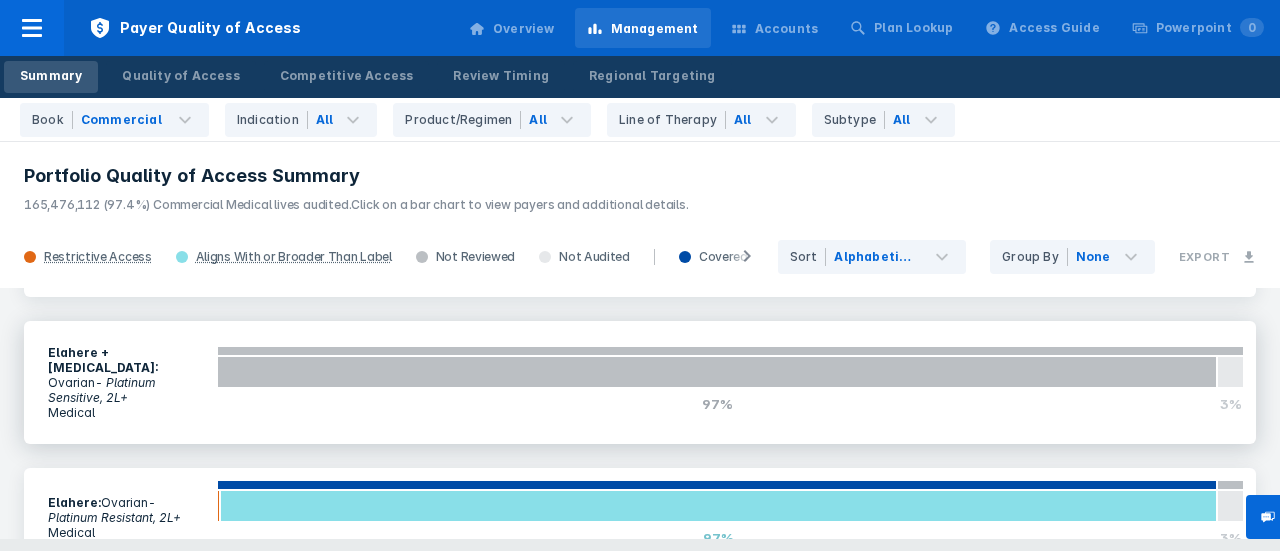 scroll, scrollTop: 600, scrollLeft: 0, axis: vertical 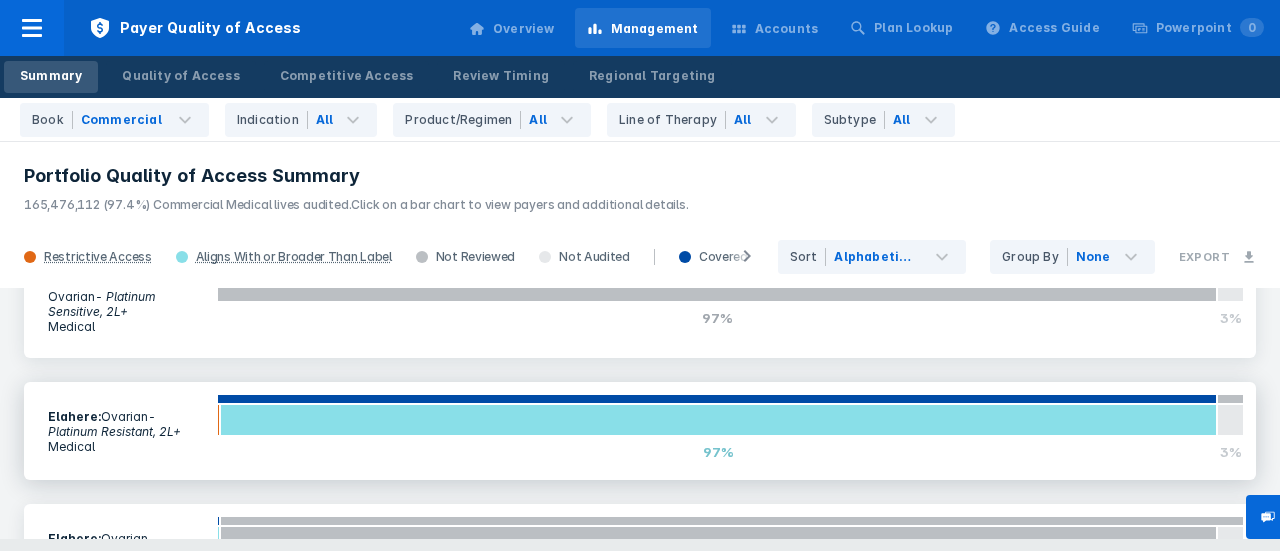 click on "Elahere :  Ovarian  - Platinum Resistant, 2L+ Medical" at bounding box center (126, 431) 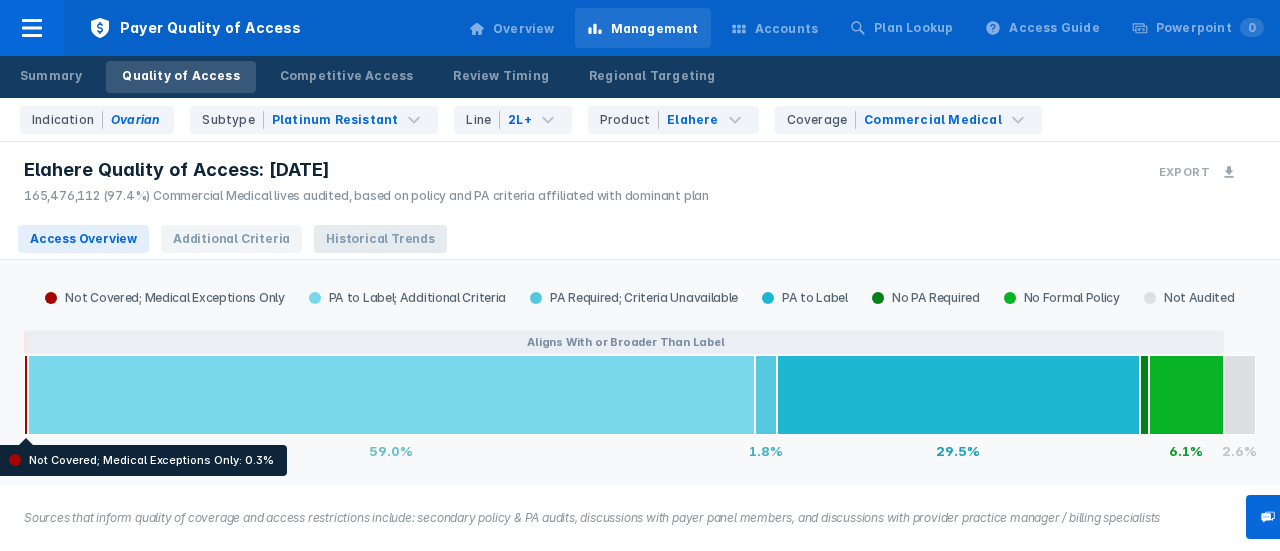 click on "Historical Trends" at bounding box center (380, 239) 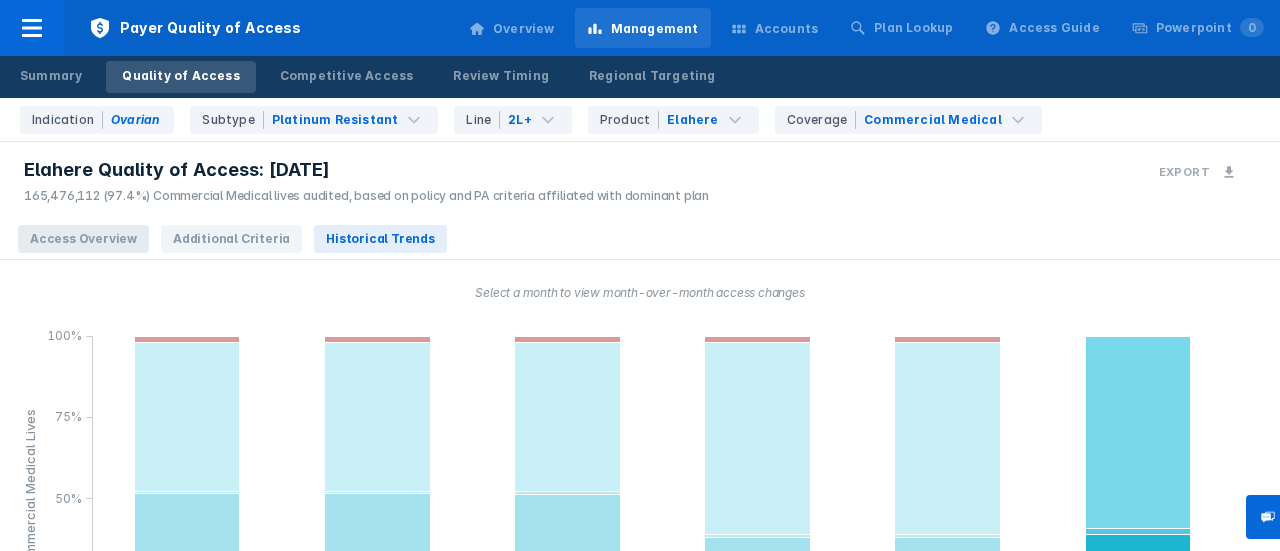 click on "Access Overview" at bounding box center [83, 239] 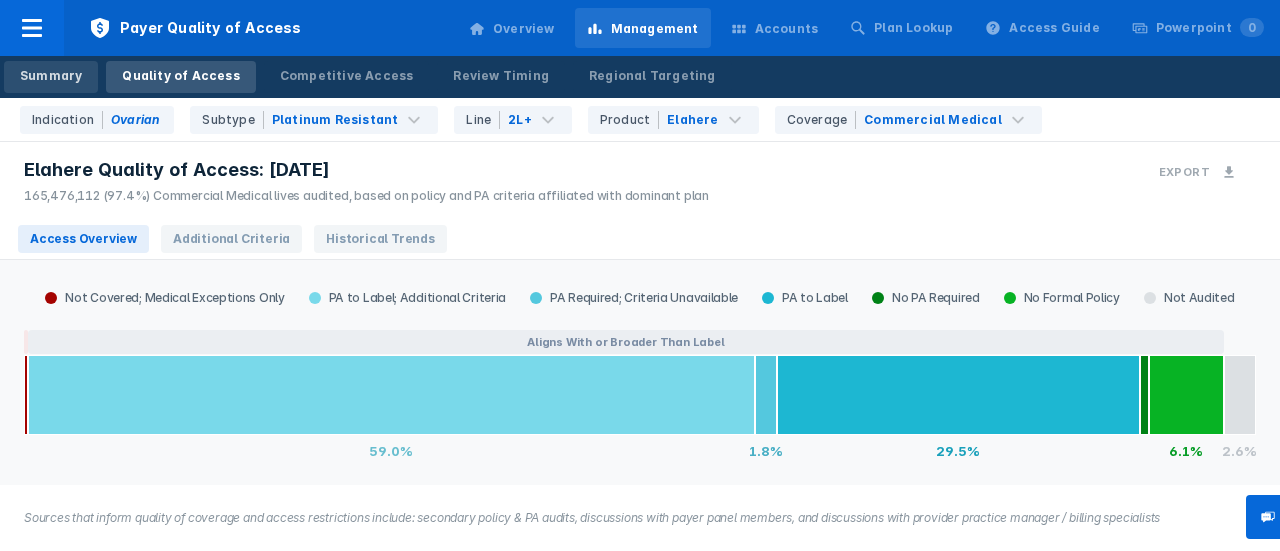 click on "Summary" at bounding box center [51, 77] 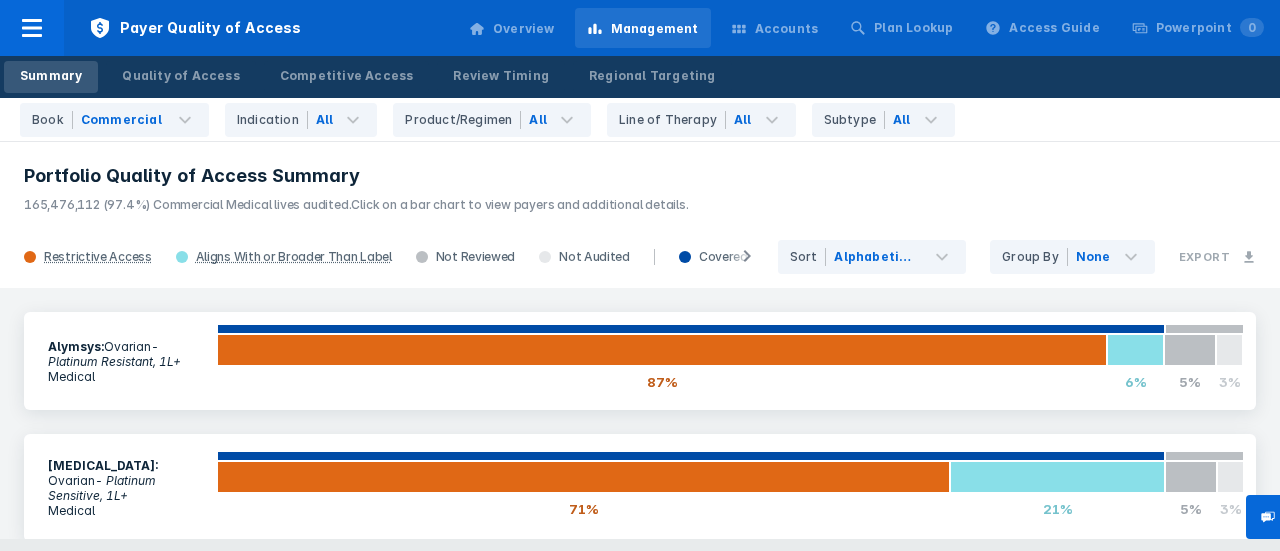 click on "Overview" at bounding box center [512, 29] 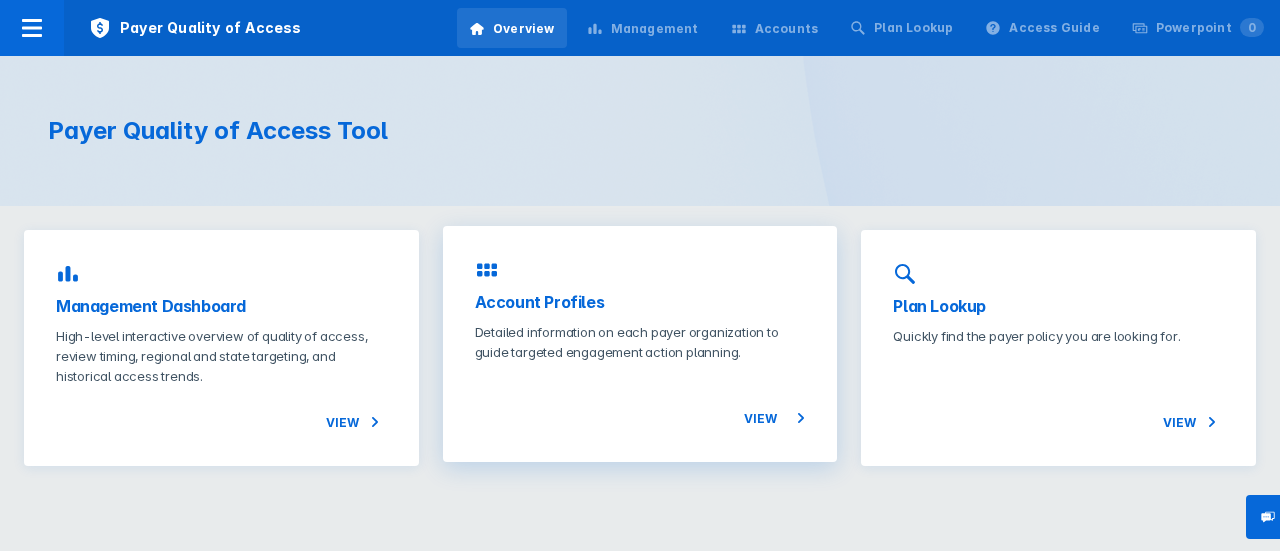 click on "View" at bounding box center [640, 396] 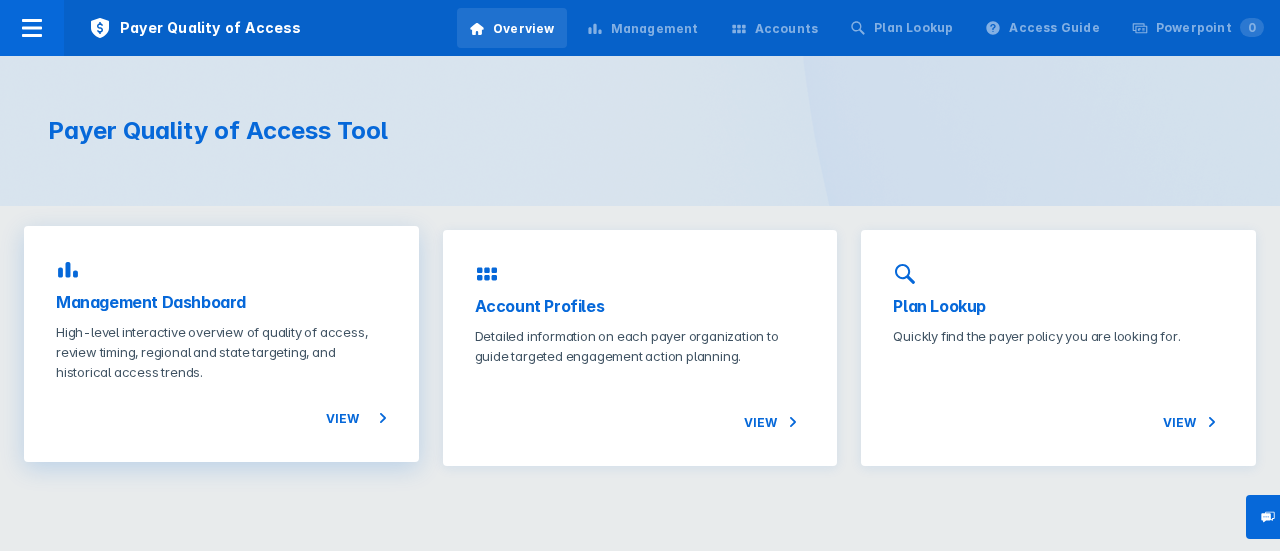 click on "Management Dashboard High-level interactive overview of quality of access, review timing, regional and state targeting, and historical access trends. View" at bounding box center (221, 344) 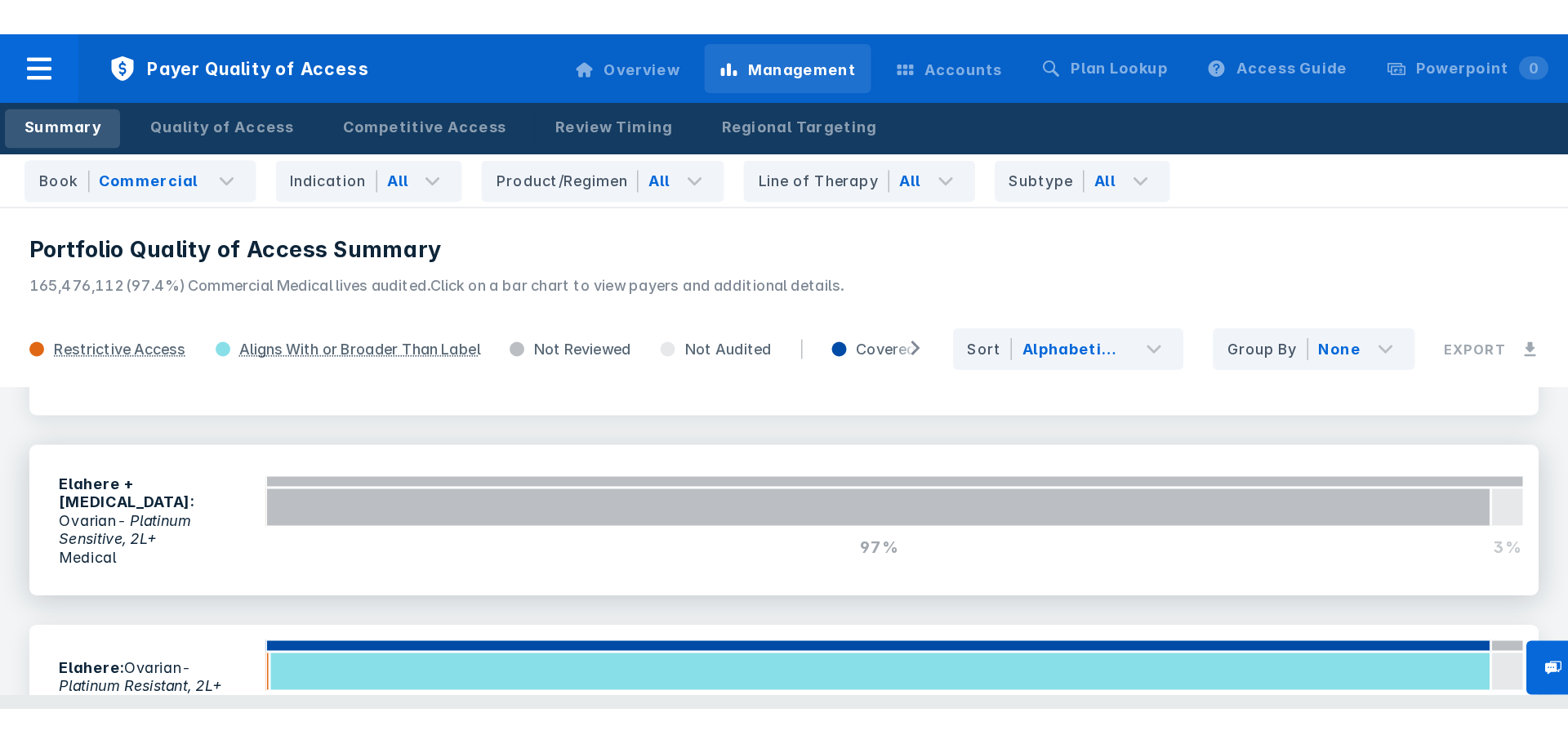 scroll, scrollTop: 490, scrollLeft: 0, axis: vertical 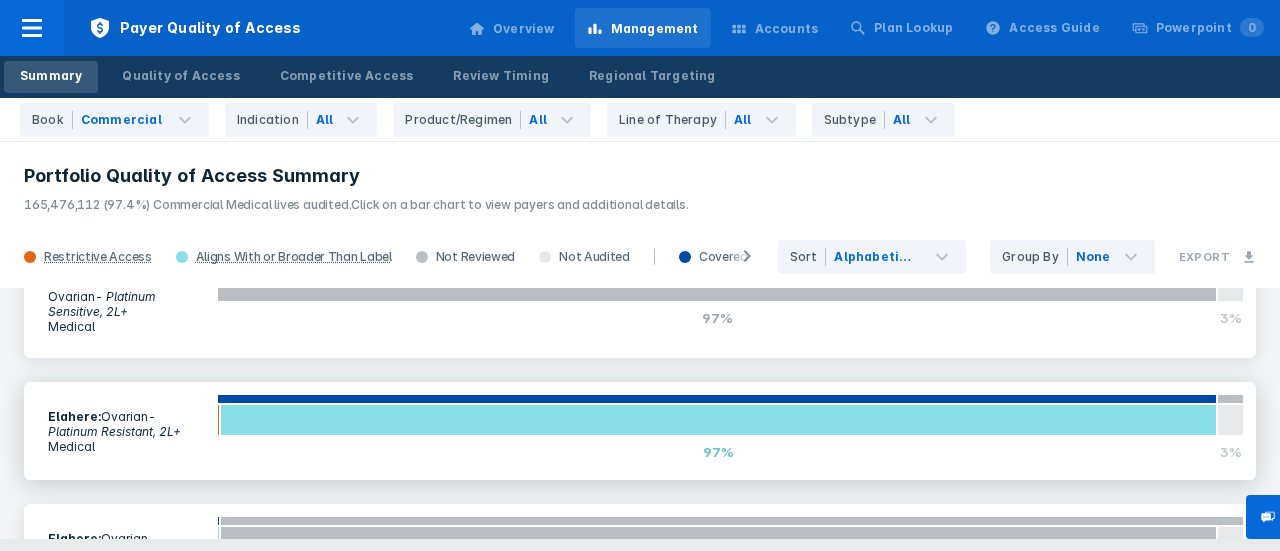 click on "Elahere :  Ovarian  - Platinum Resistant, 2L+ Medical" at bounding box center [126, 431] 